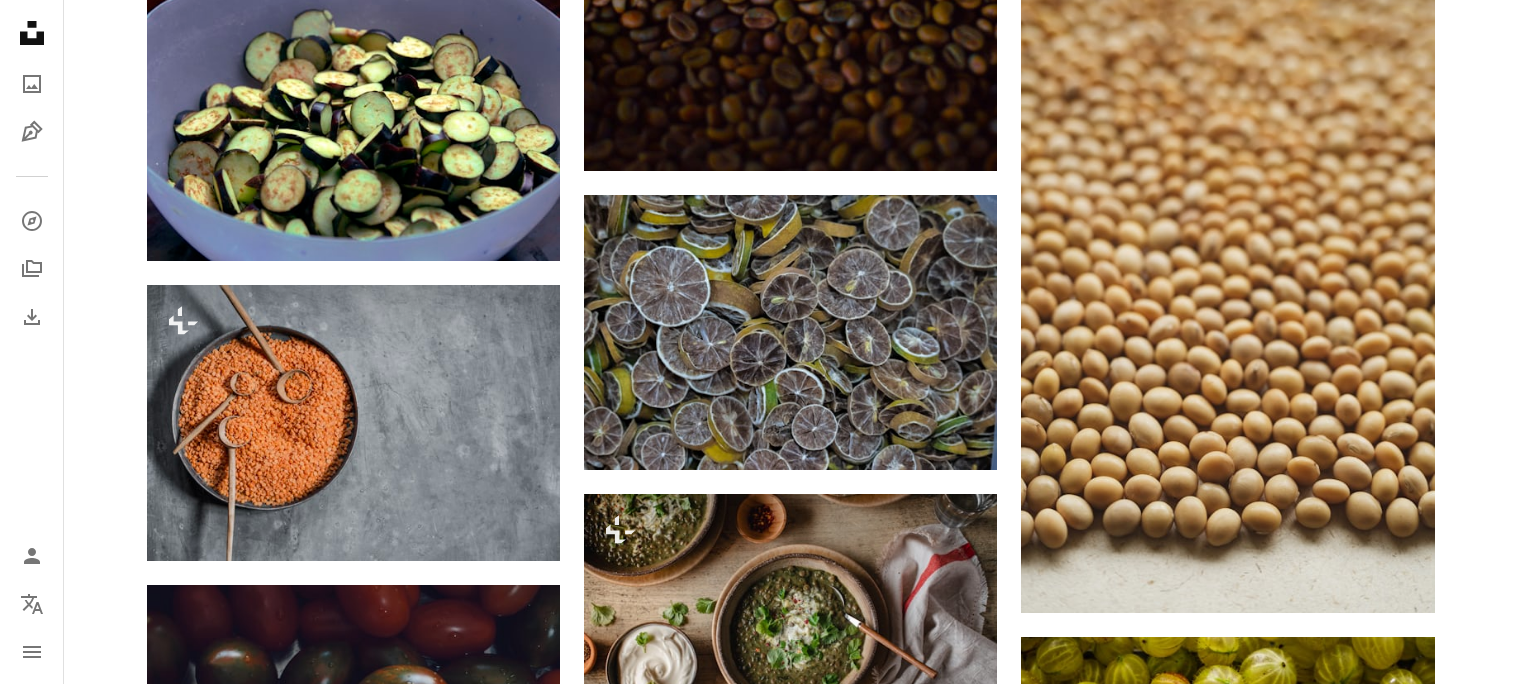scroll, scrollTop: 38502, scrollLeft: 0, axis: vertical 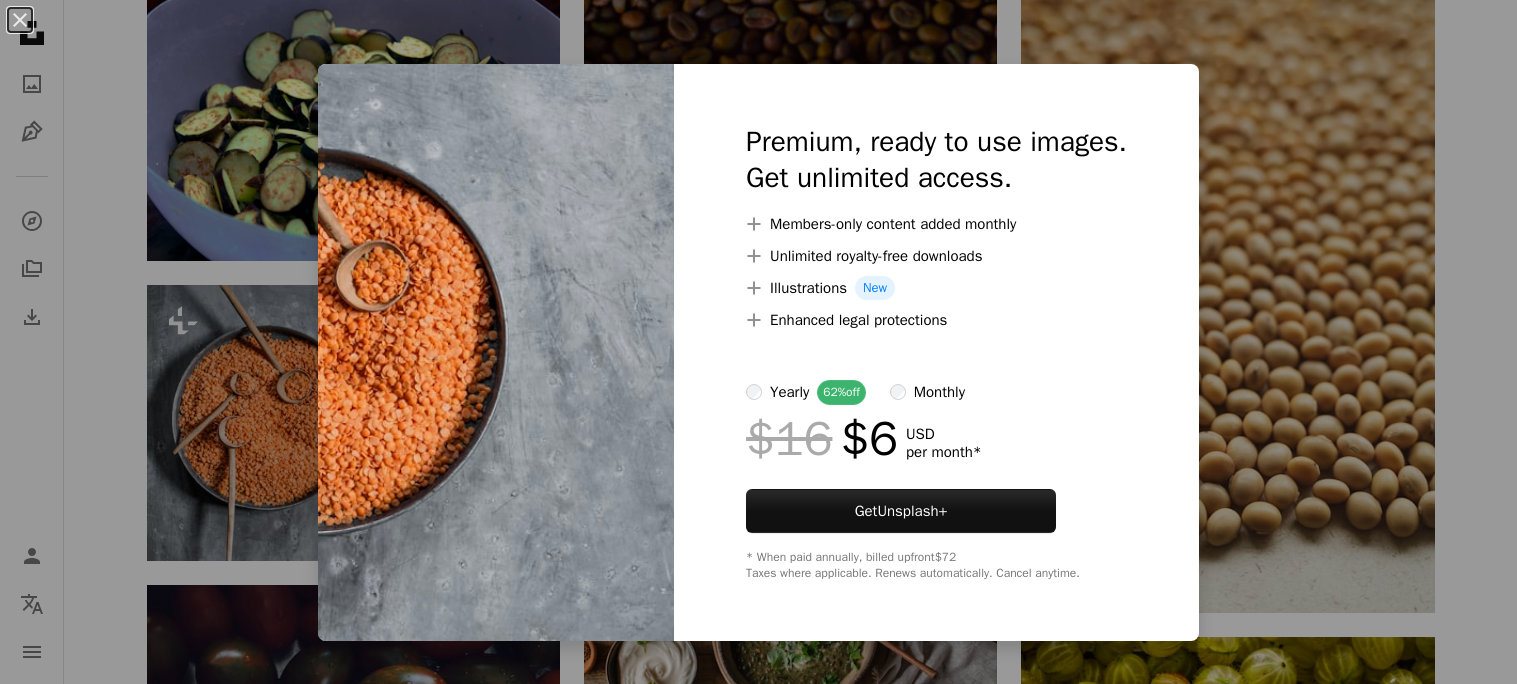 click on "An X shape Premium, ready to use images. Get unlimited access. A plus sign Members-only content added monthly A plus sign Unlimited royalty-free downloads A plus sign Illustrations  New A plus sign Enhanced legal protections yearly 62%  off monthly $16   $6 USD per month * Get  Unsplash+ * When paid annually, billed upfront  $72 Taxes where applicable. Renews automatically. Cancel anytime." at bounding box center [758, 342] 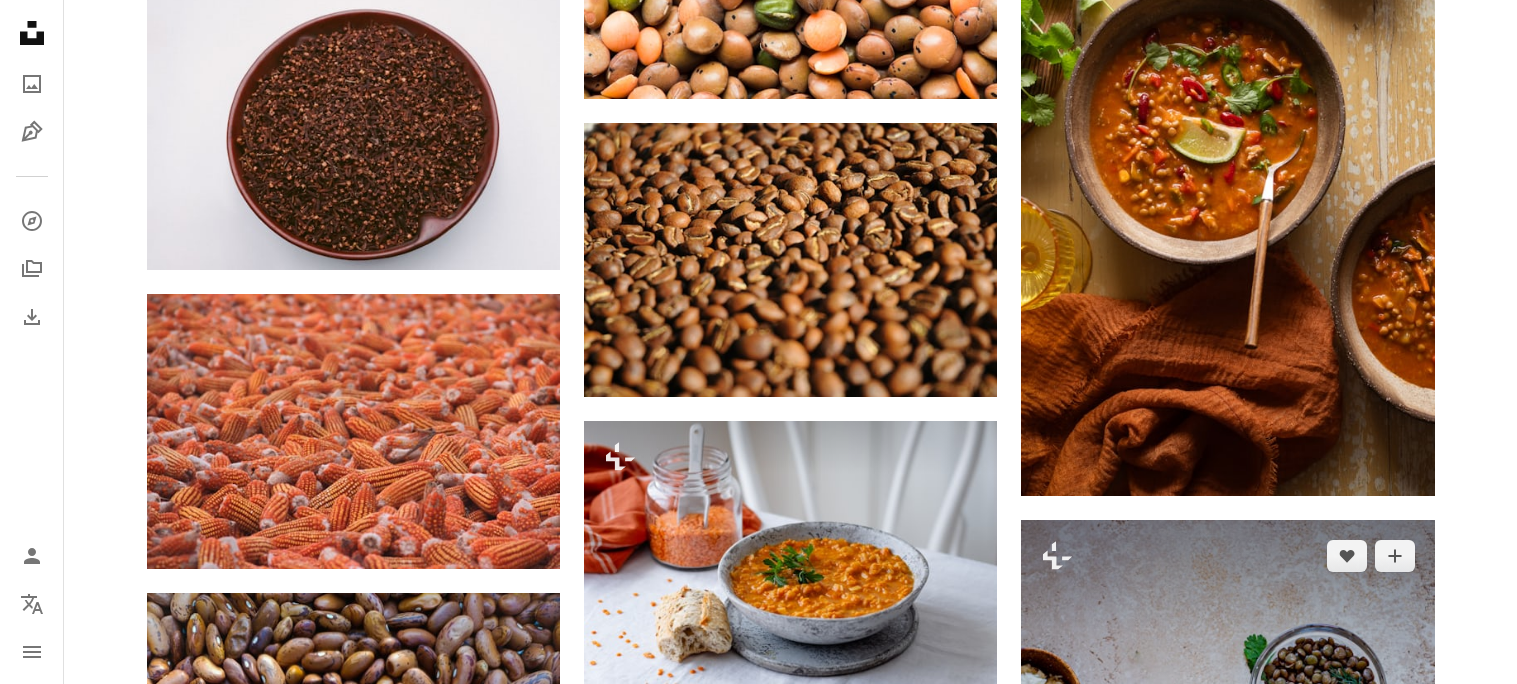 scroll, scrollTop: 45398, scrollLeft: 0, axis: vertical 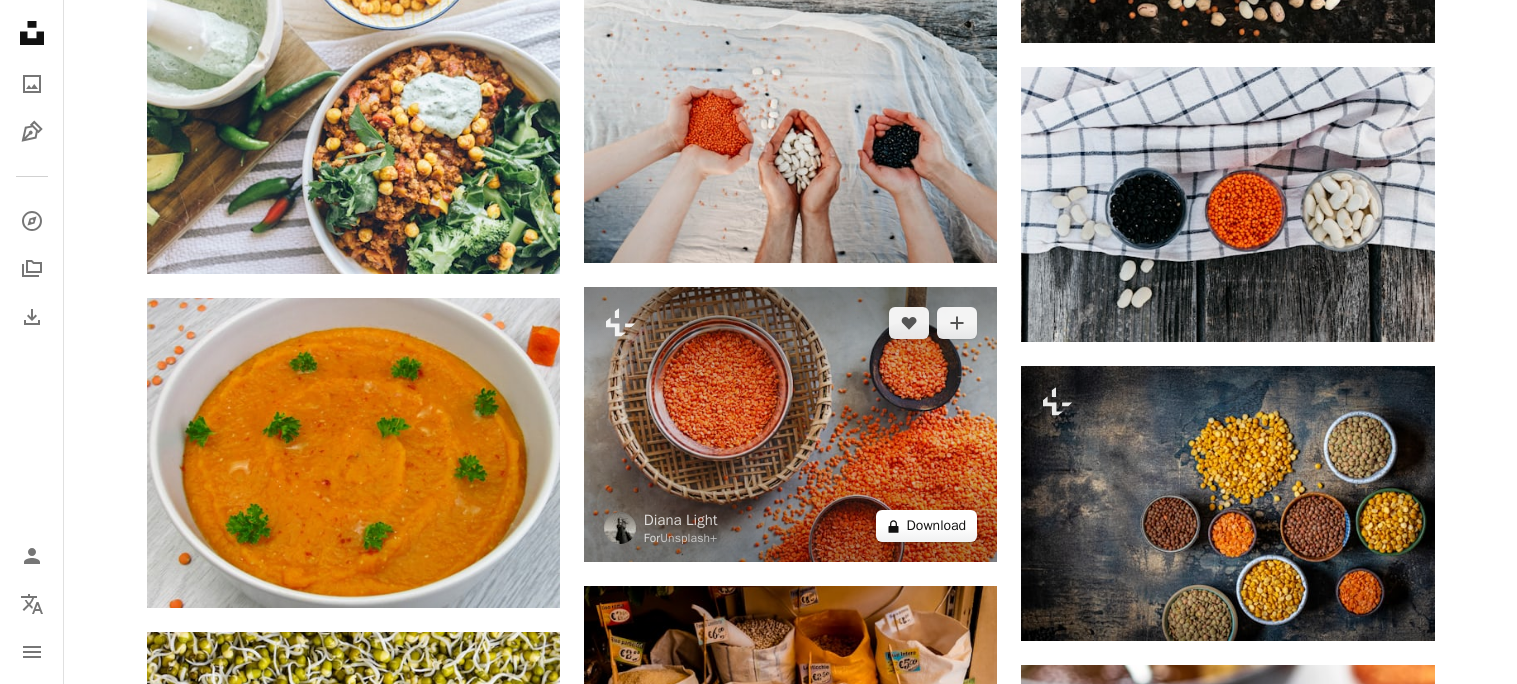click on "A lock Download" at bounding box center (927, 526) 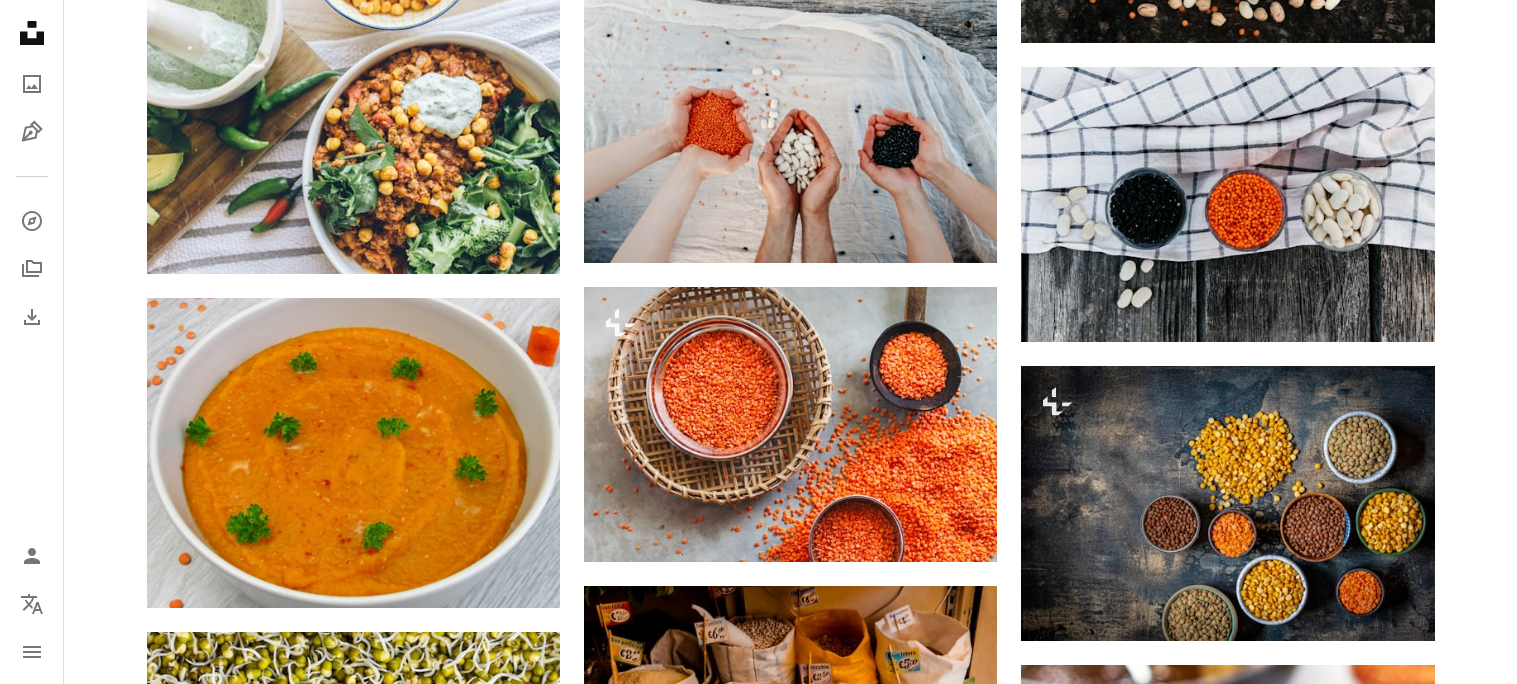 click on "An X shape Premium, ready to use images. Get unlimited access. A plus sign Members-only content added monthly A plus sign Unlimited royalty-free downloads A plus sign Illustrations  New A plus sign Enhanced legal protections yearly 62%  off monthly $16   $6 USD per month * Get  Unsplash+ * When paid annually, billed upfront  $72 Taxes where applicable. Renews automatically. Cancel anytime." at bounding box center (758, 45708) 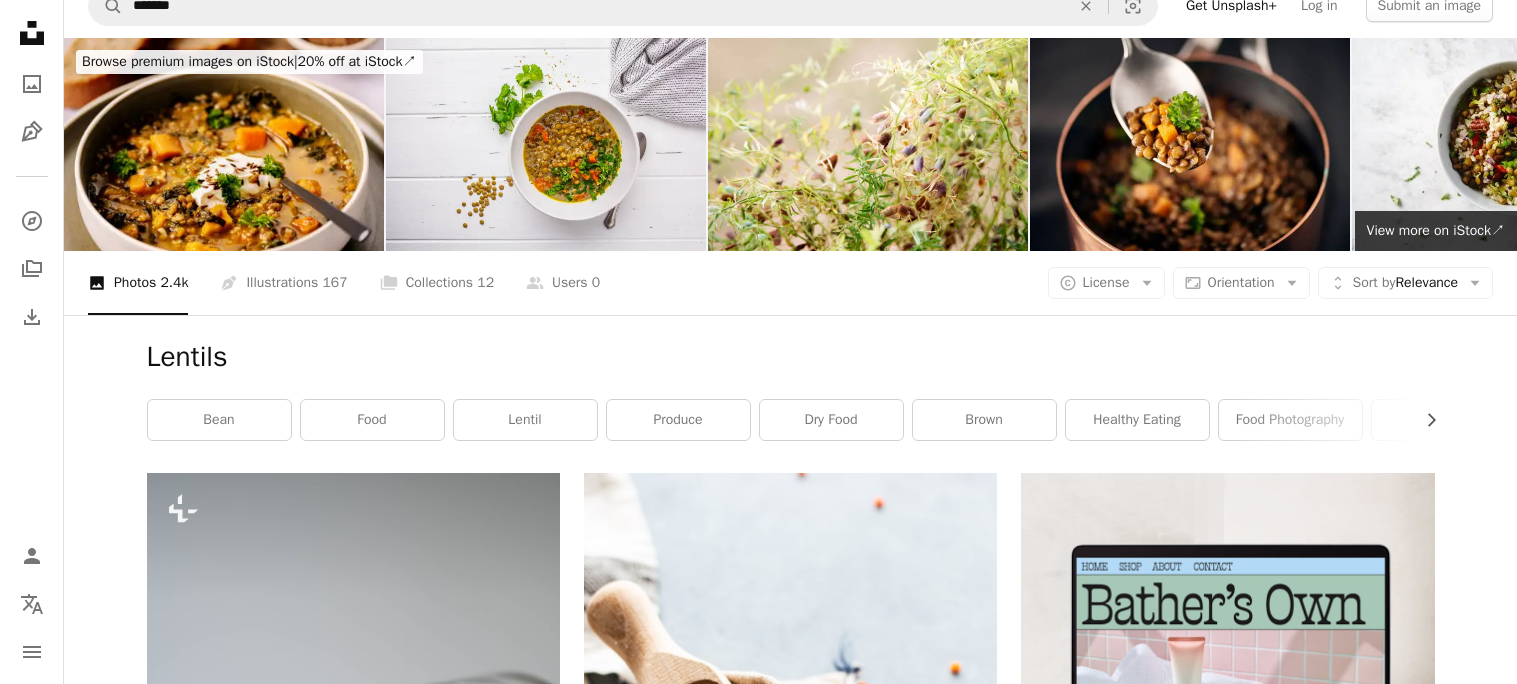scroll, scrollTop: 0, scrollLeft: 0, axis: both 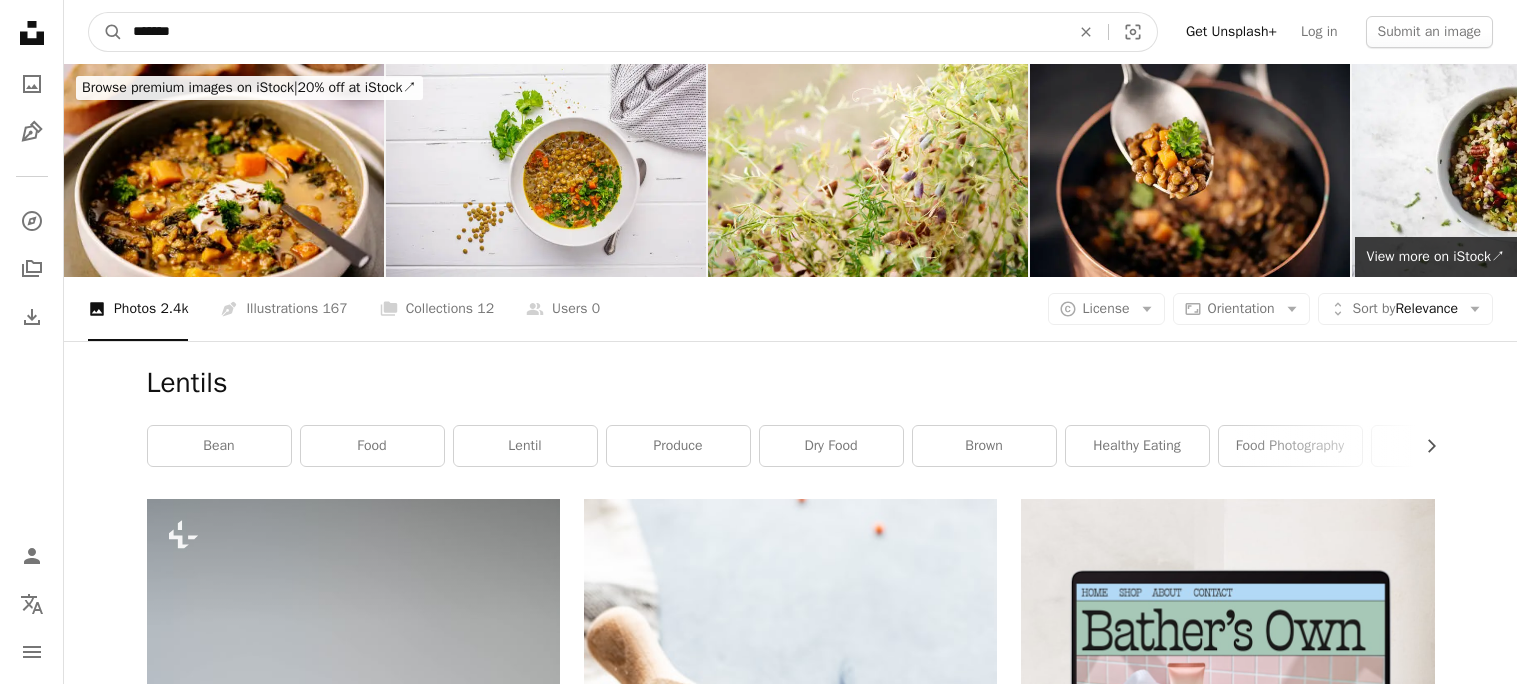 drag, startPoint x: 173, startPoint y: 30, endPoint x: 123, endPoint y: 34, distance: 50.159744 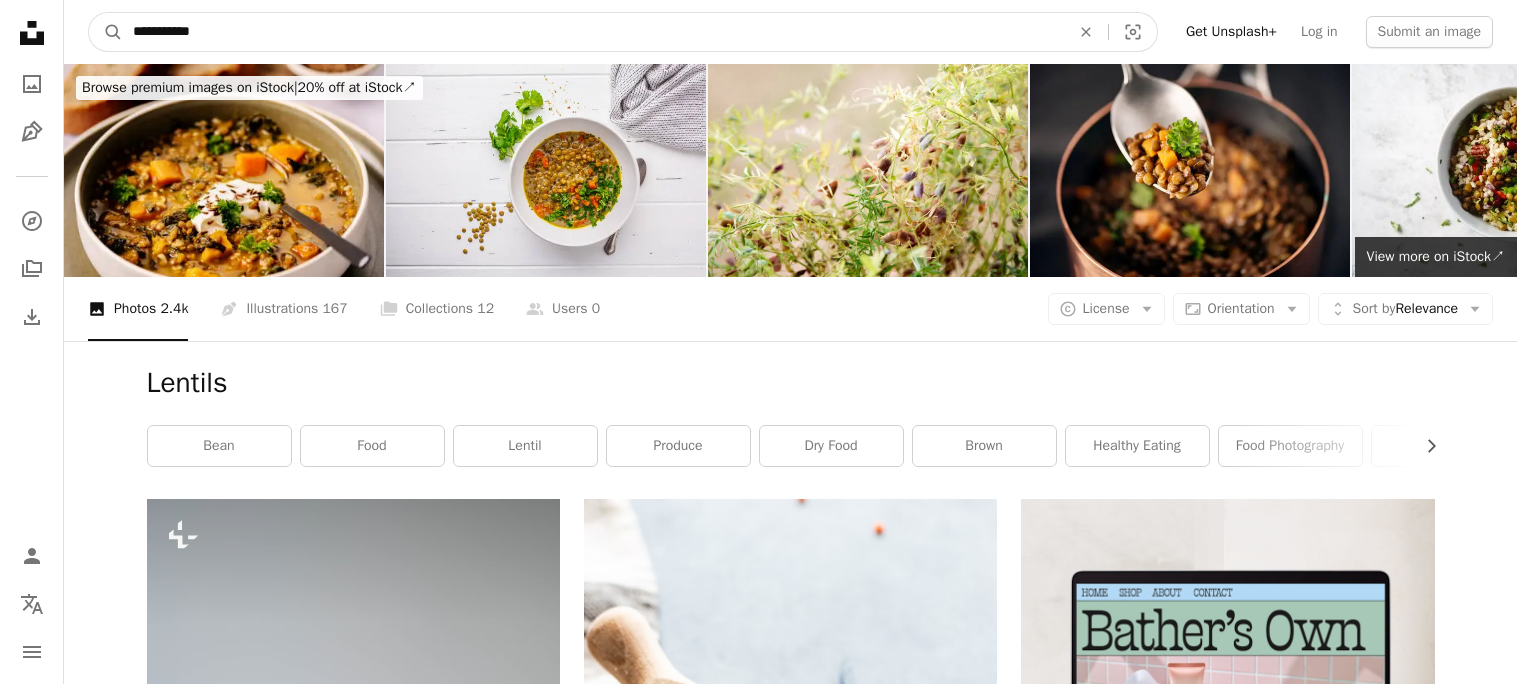 type on "**********" 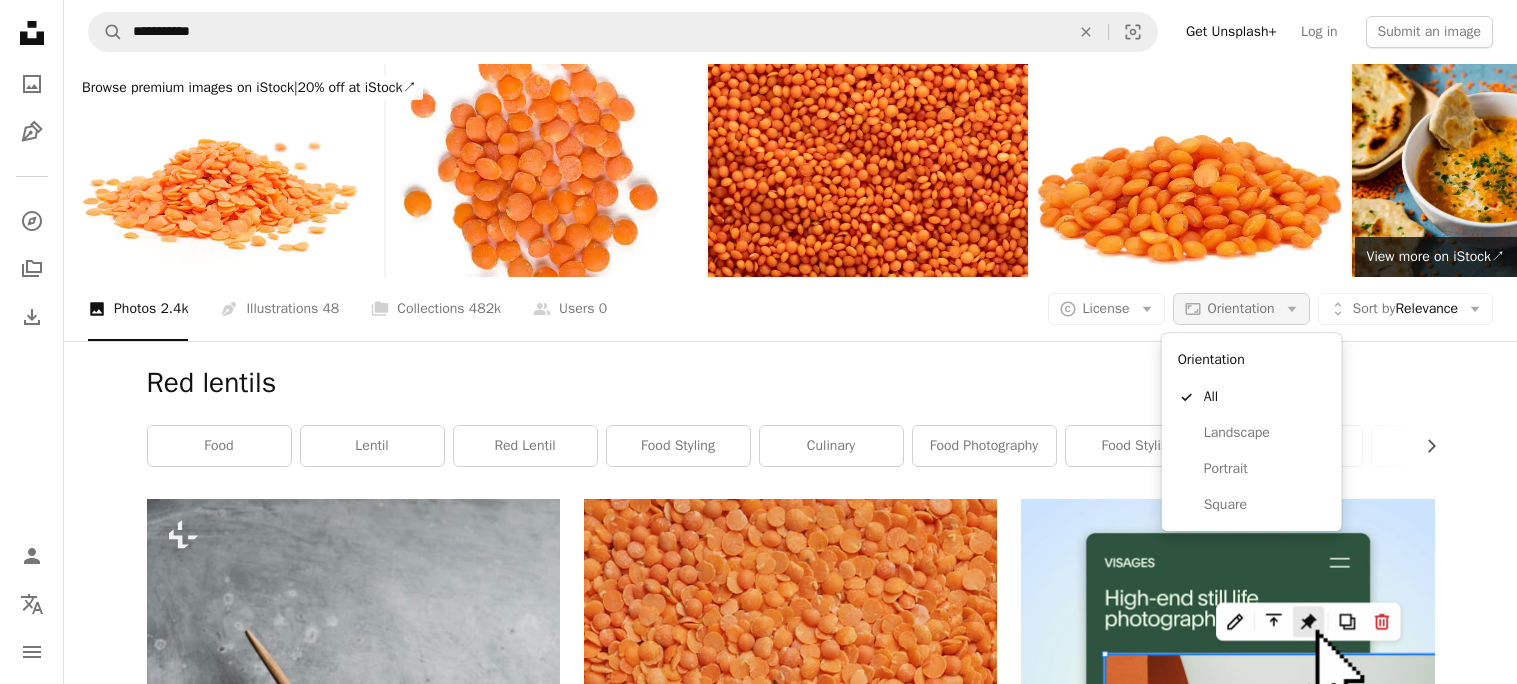 click on "Aspect ratio Orientation Arrow down" at bounding box center [1241, 309] 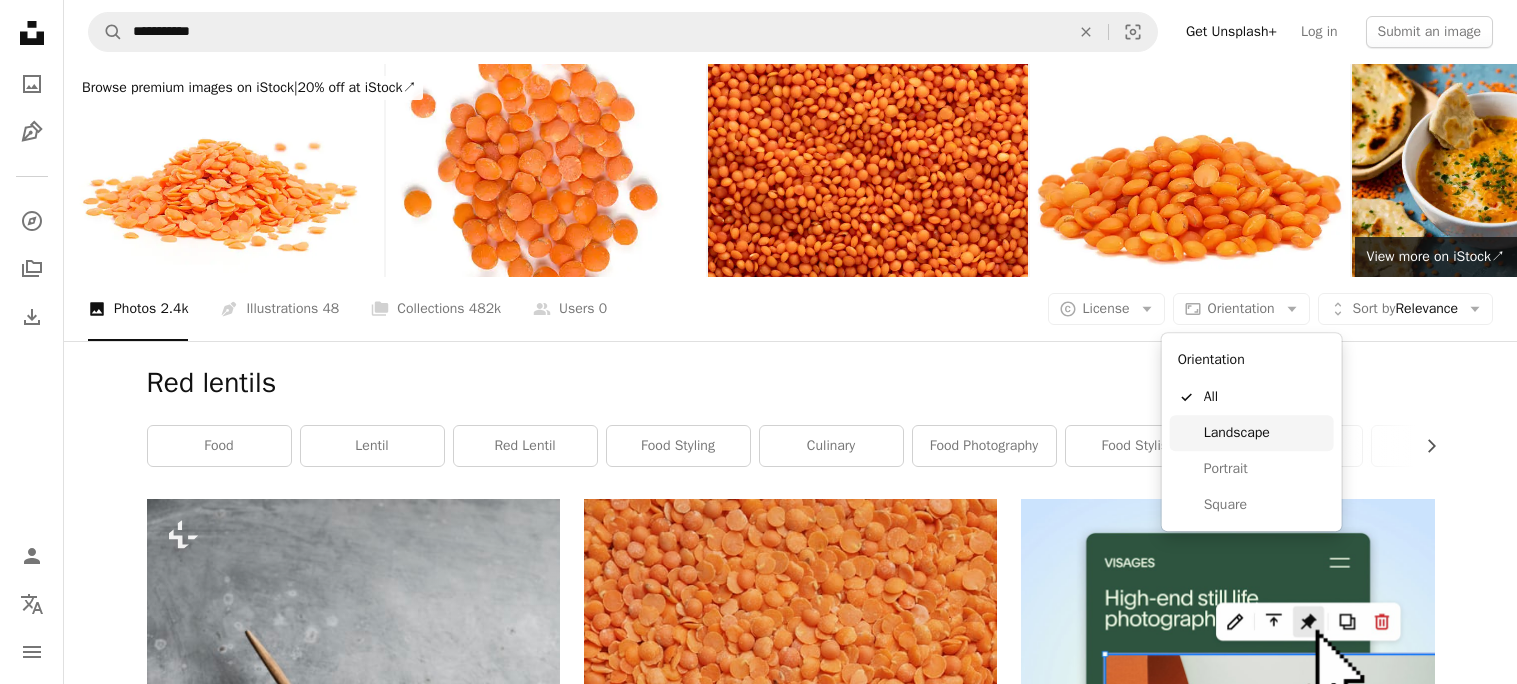 click on "Landscape" at bounding box center [1265, 433] 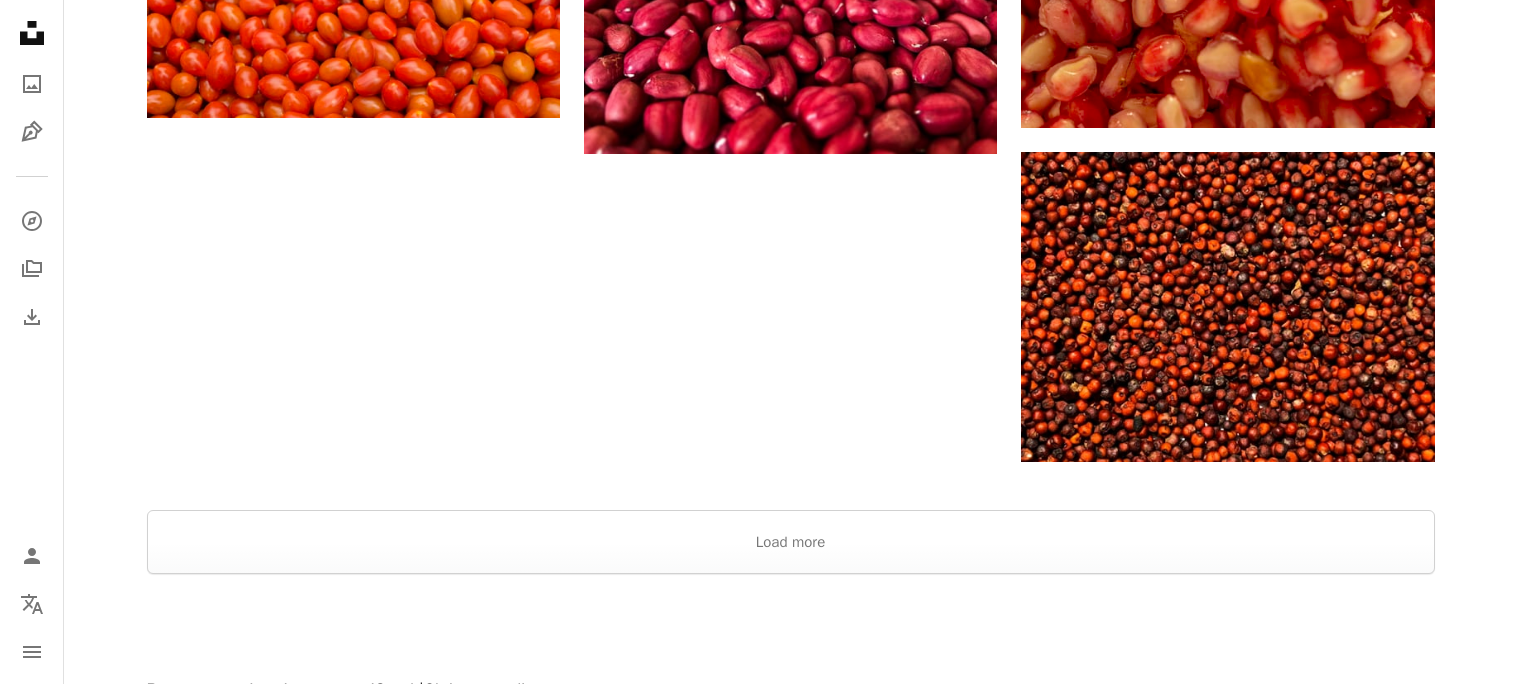 scroll, scrollTop: 2527, scrollLeft: 0, axis: vertical 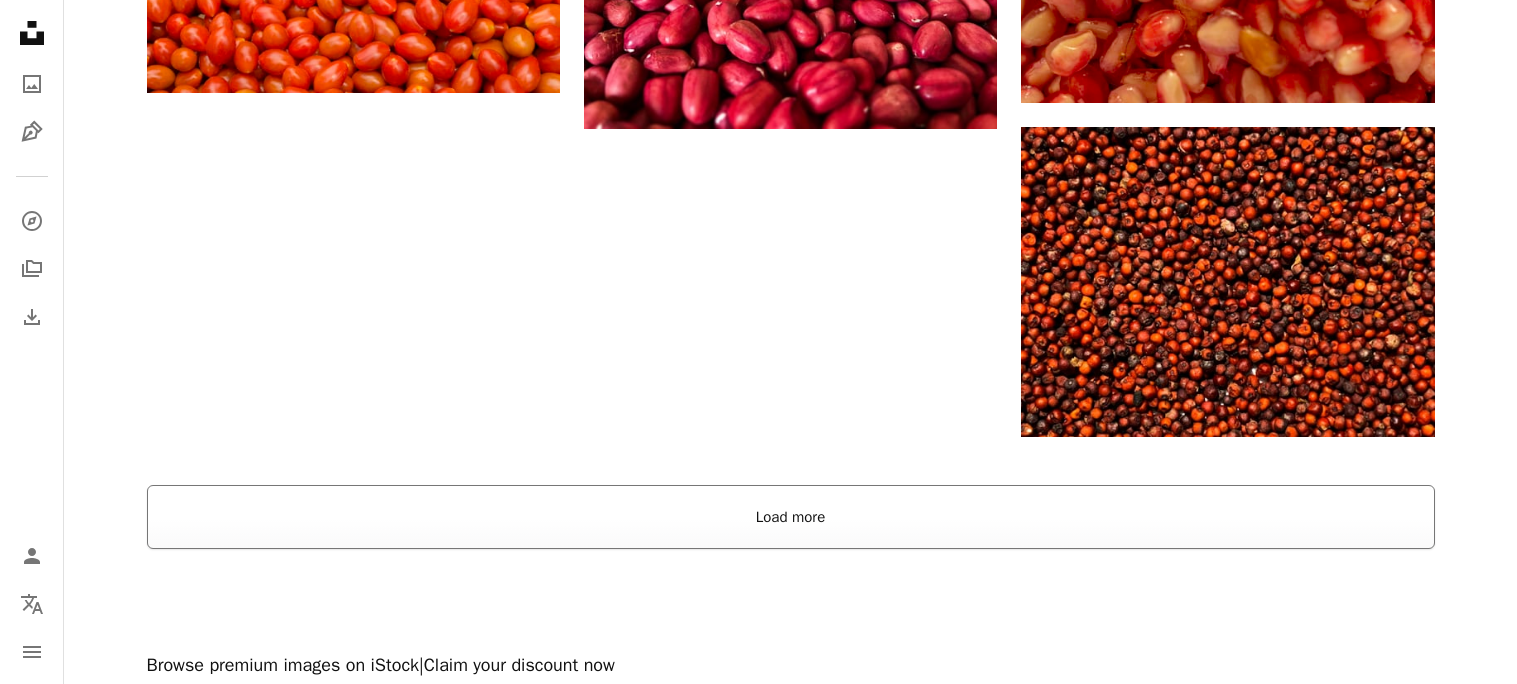 click on "Load more" at bounding box center (791, 517) 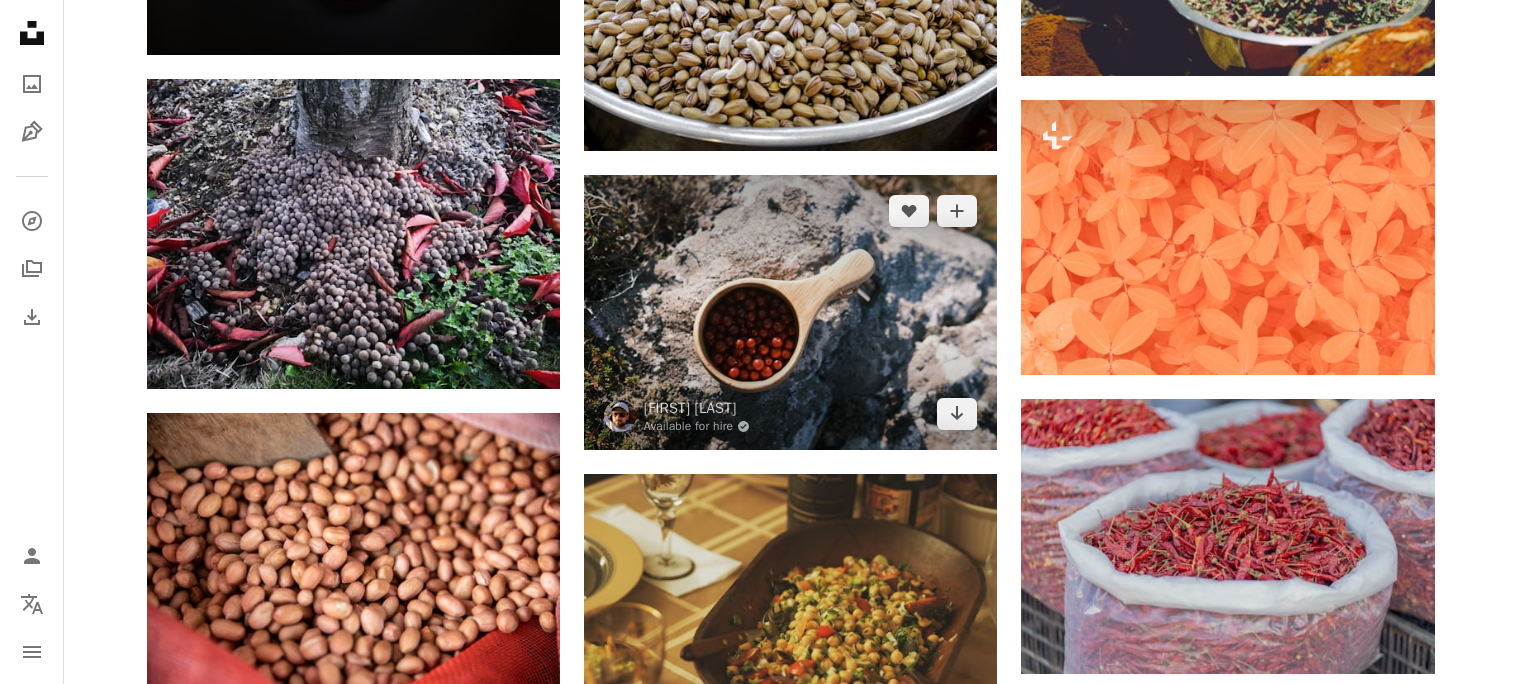 scroll, scrollTop: 44976, scrollLeft: 0, axis: vertical 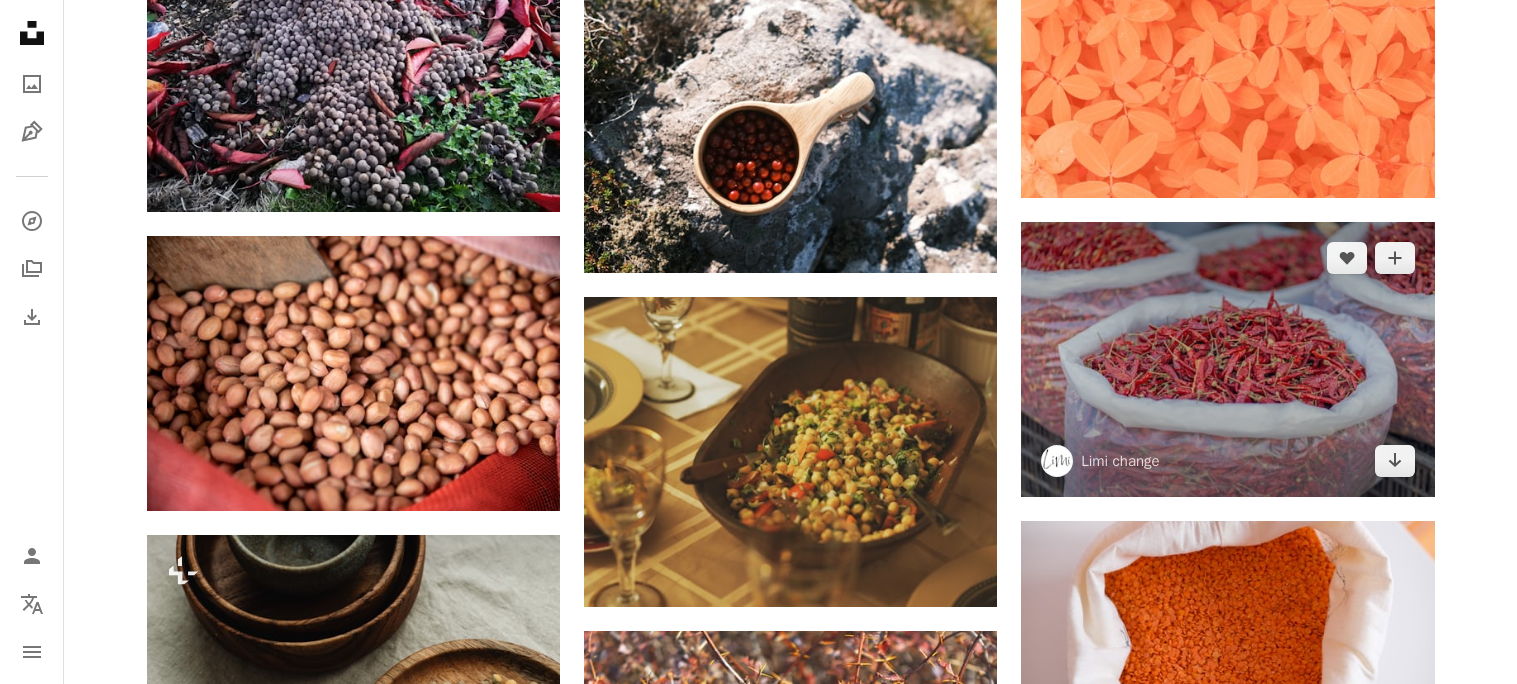 click at bounding box center (1227, 359) 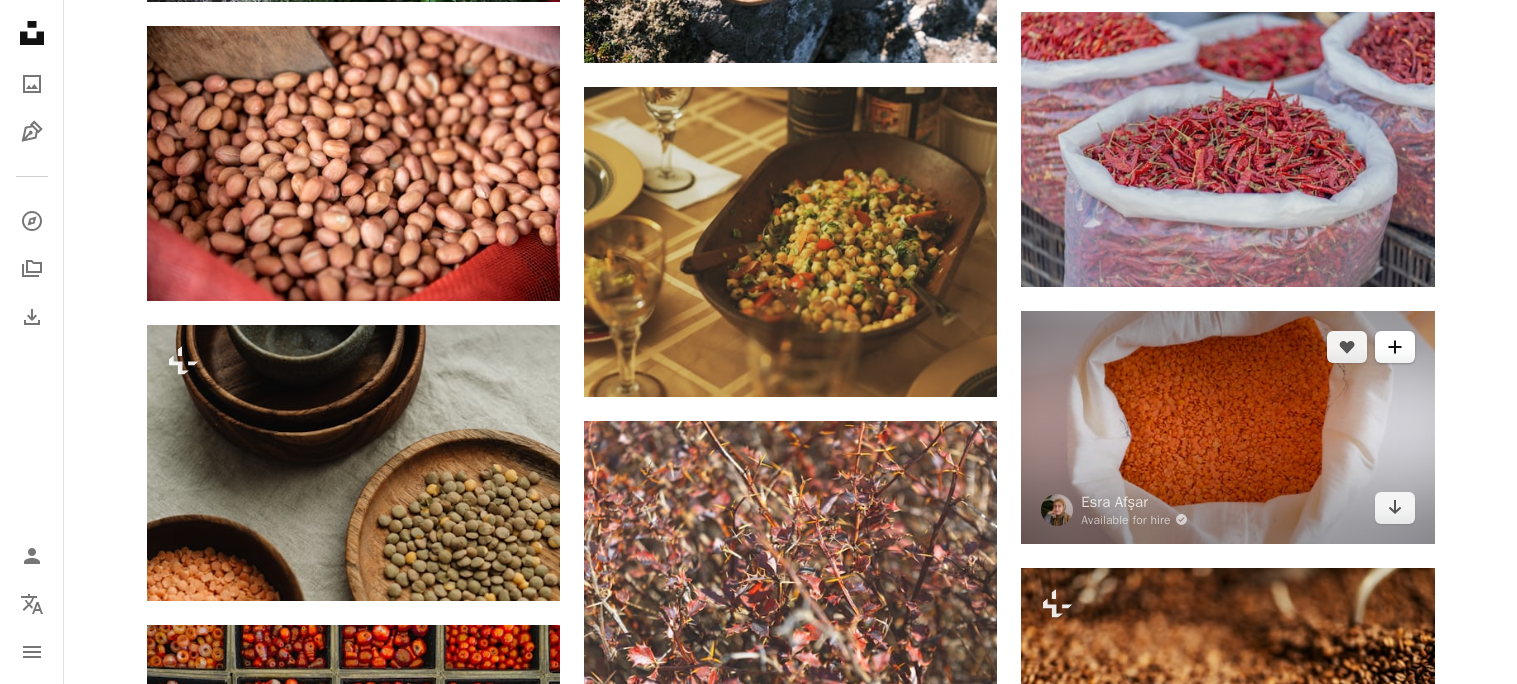click on "A plus sign" 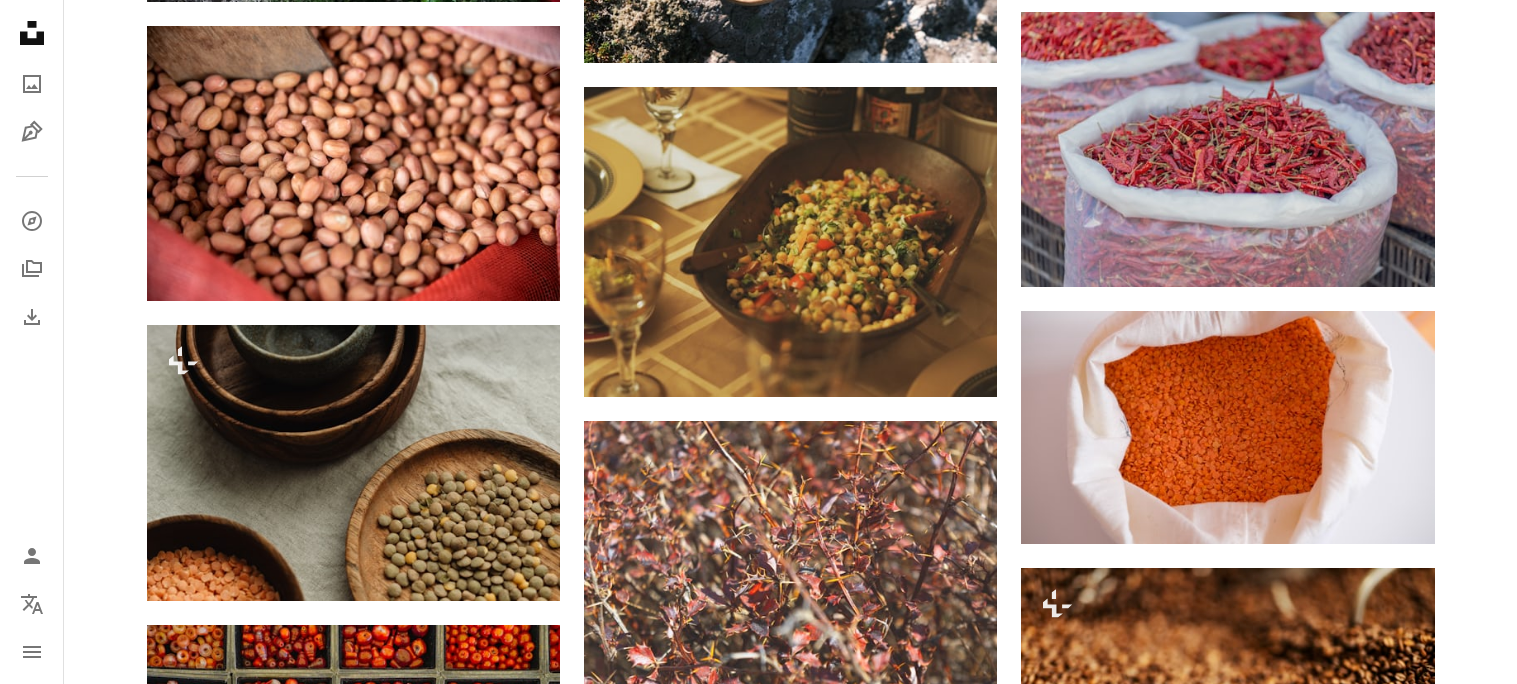 type on "*********" 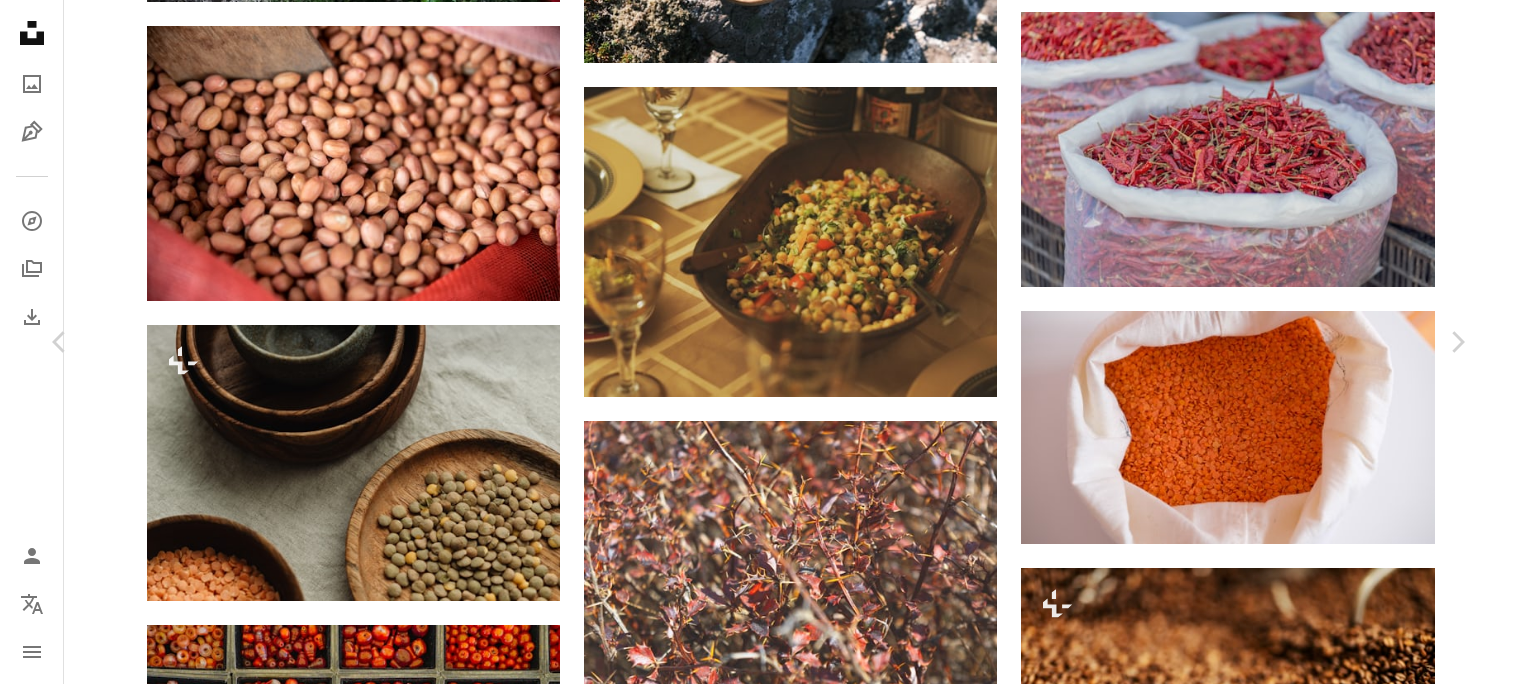 click on "An X shape" at bounding box center [20, 20] 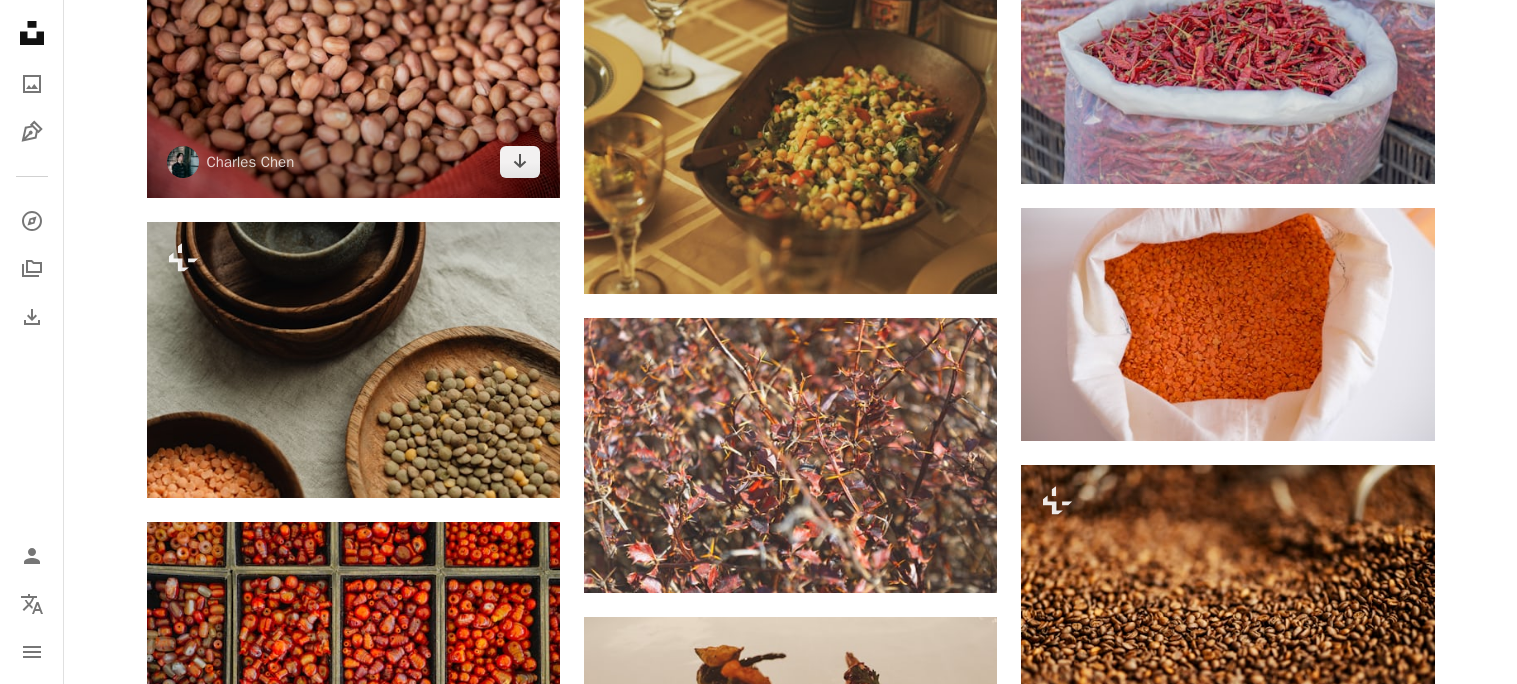 scroll, scrollTop: 45292, scrollLeft: 0, axis: vertical 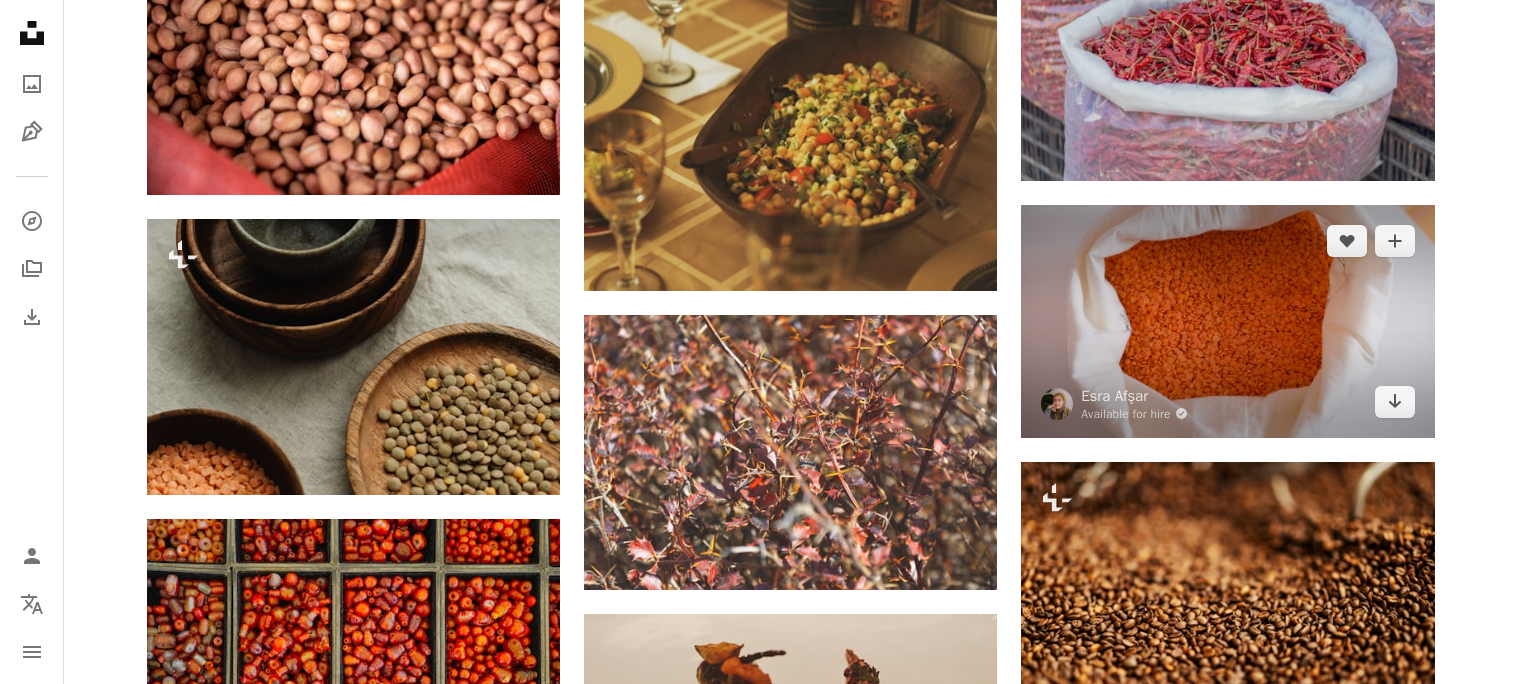 click at bounding box center [1227, 321] 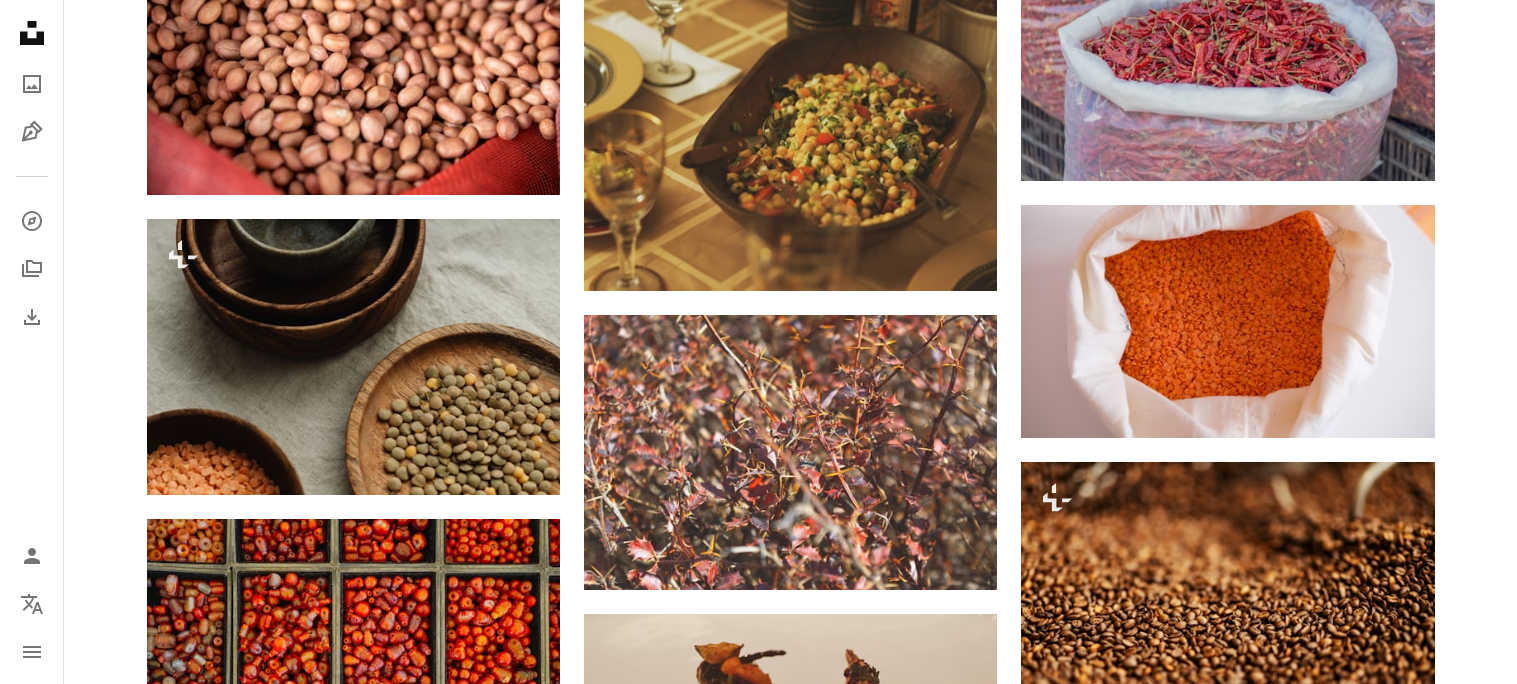 type on "*********" 